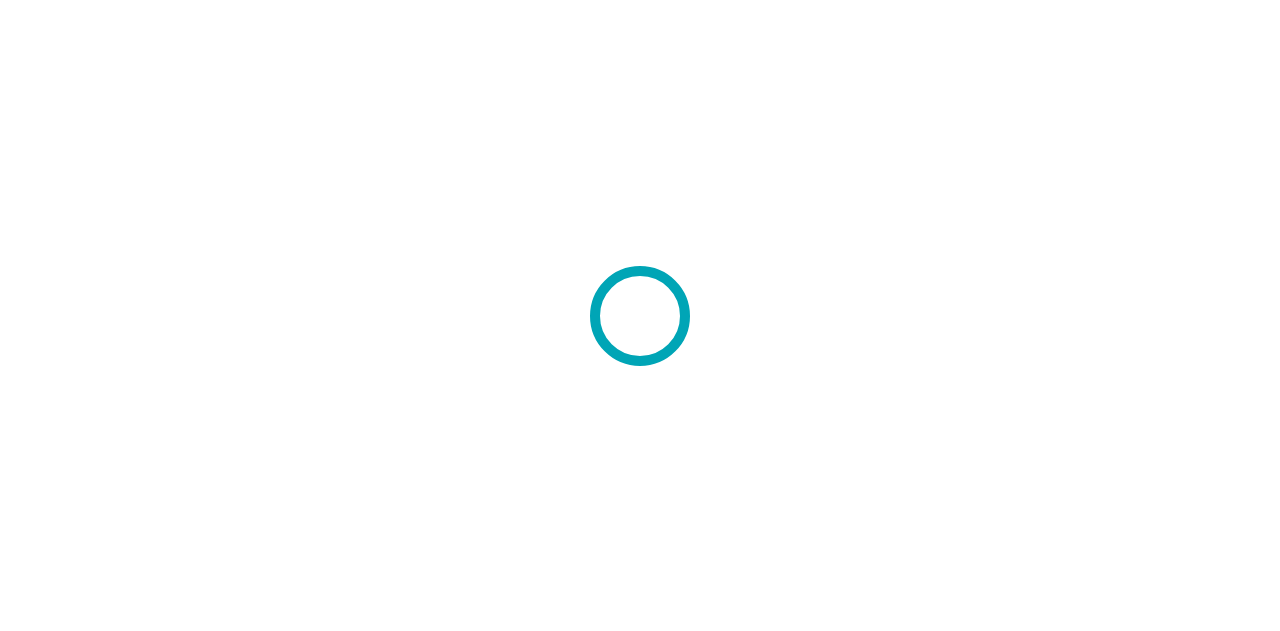 scroll, scrollTop: 0, scrollLeft: 0, axis: both 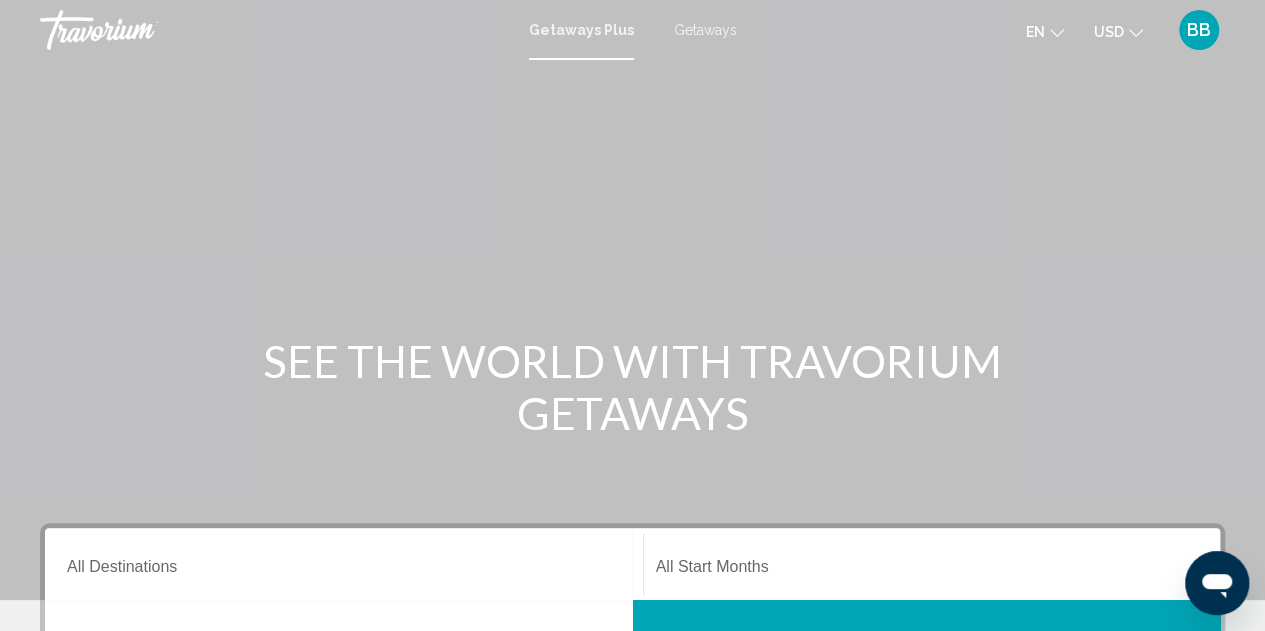 click on "Getaways" at bounding box center [705, 30] 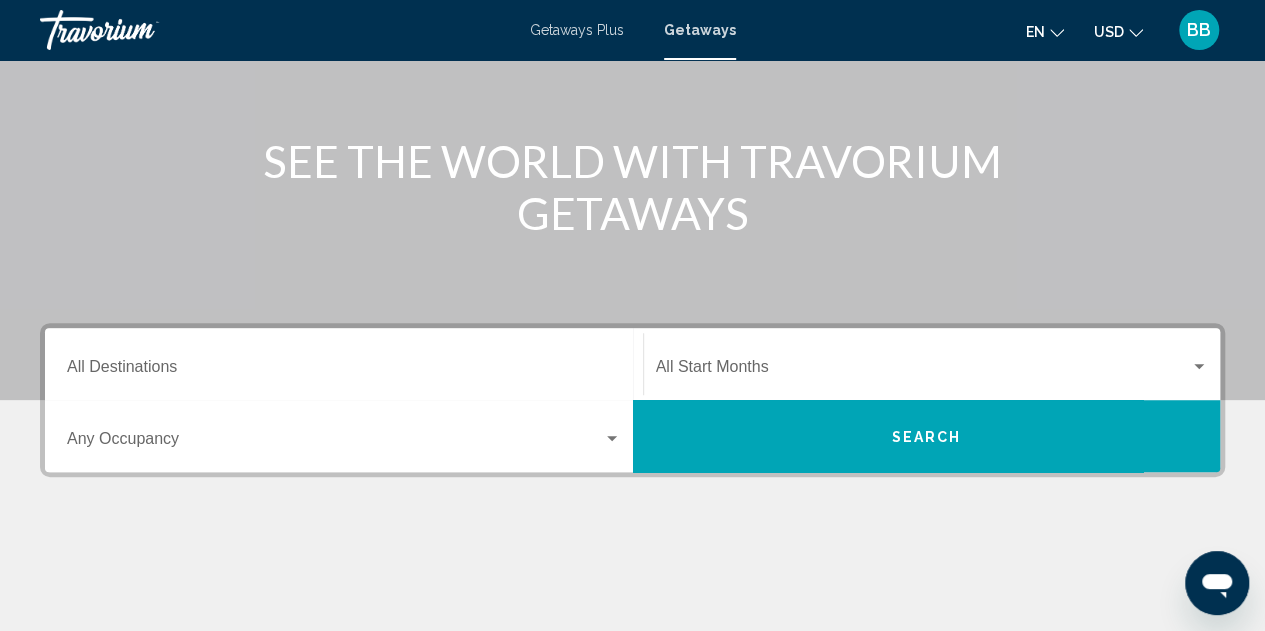 scroll, scrollTop: 300, scrollLeft: 0, axis: vertical 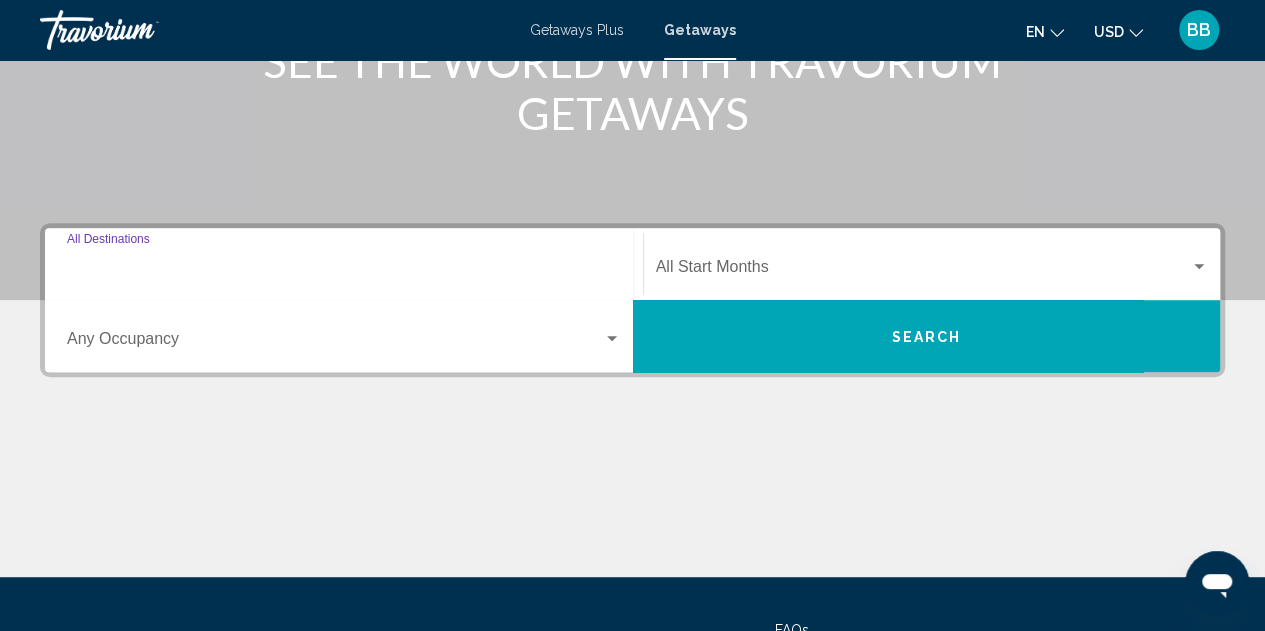 click on "Destination All Destinations" at bounding box center (344, 271) 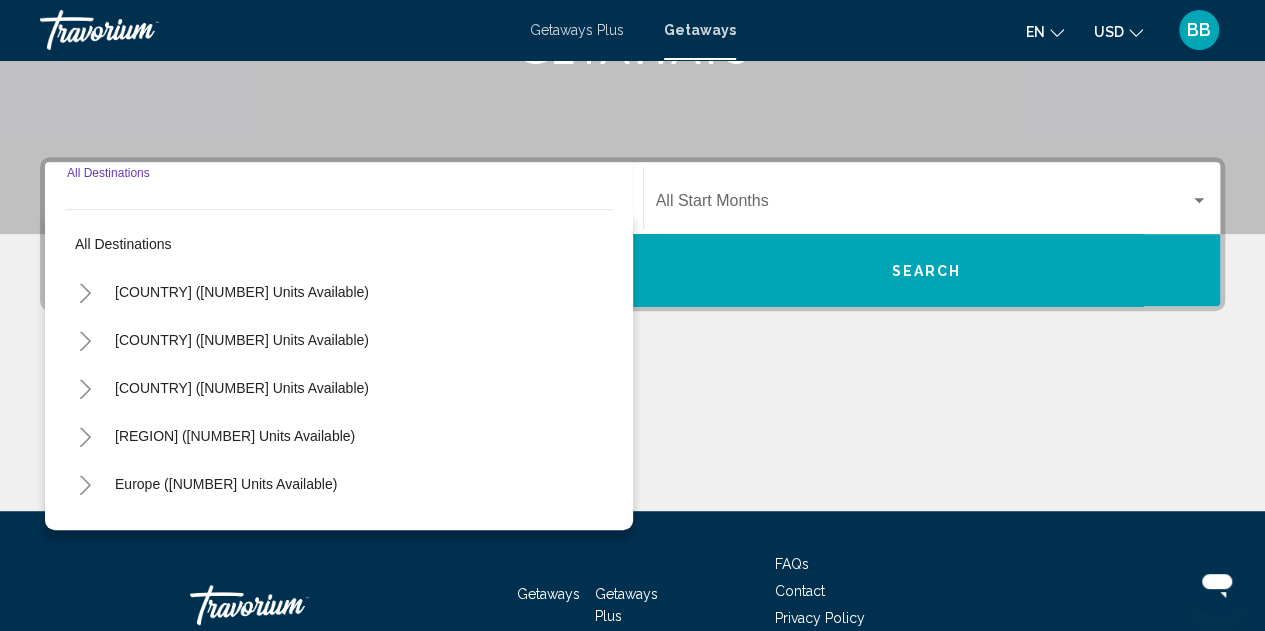 scroll, scrollTop: 458, scrollLeft: 0, axis: vertical 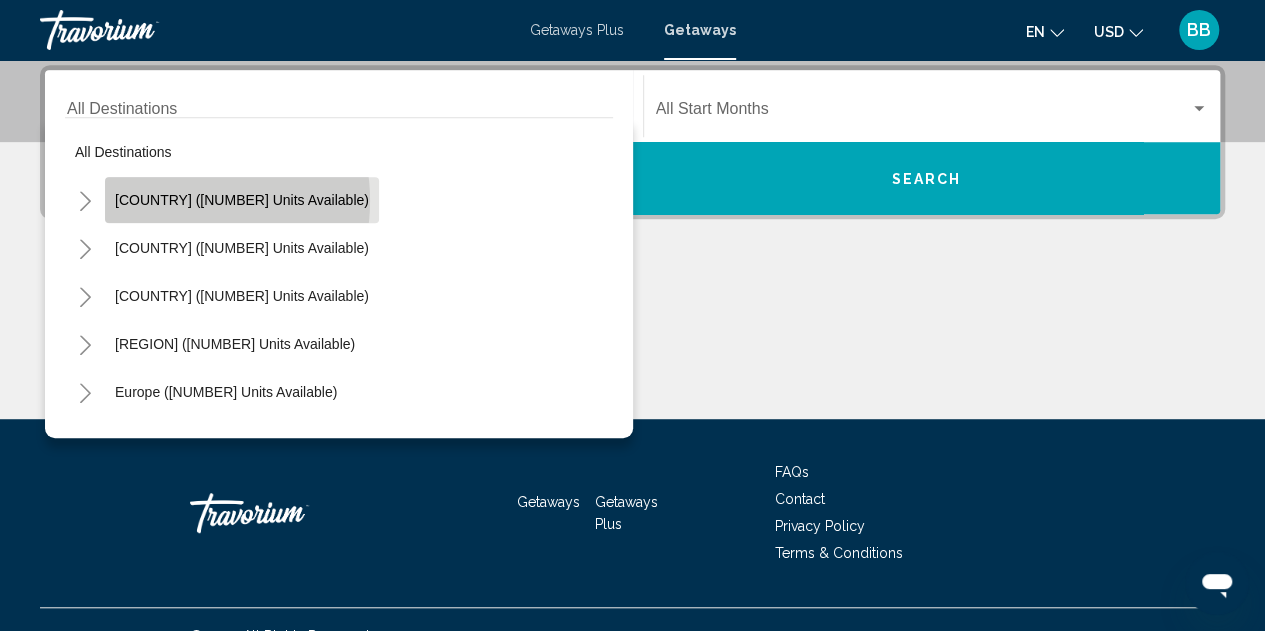 click on "[COUNTRY] ([NUMBER] units available)" 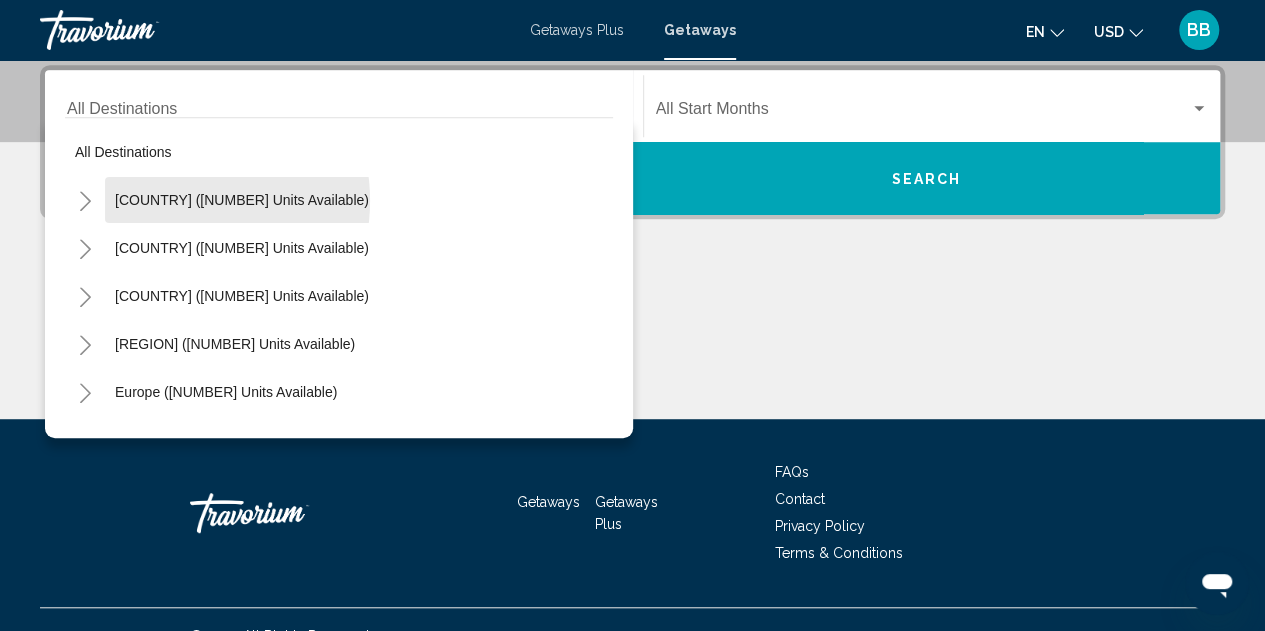 type on "**********" 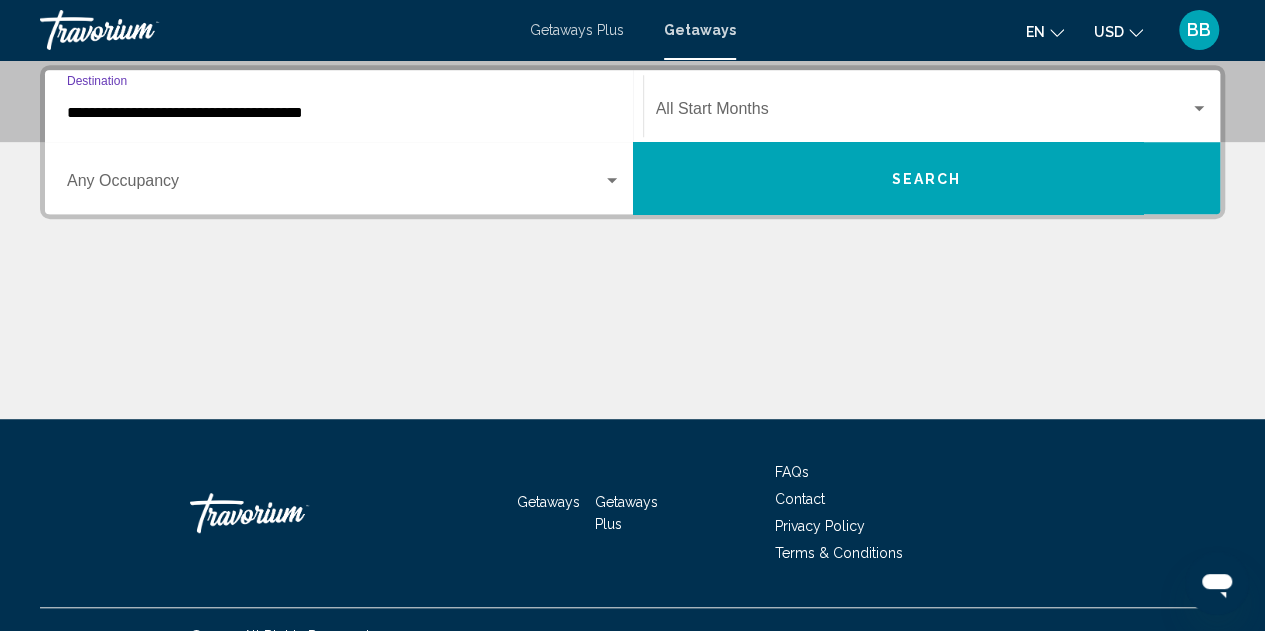 click at bounding box center (1199, 108) 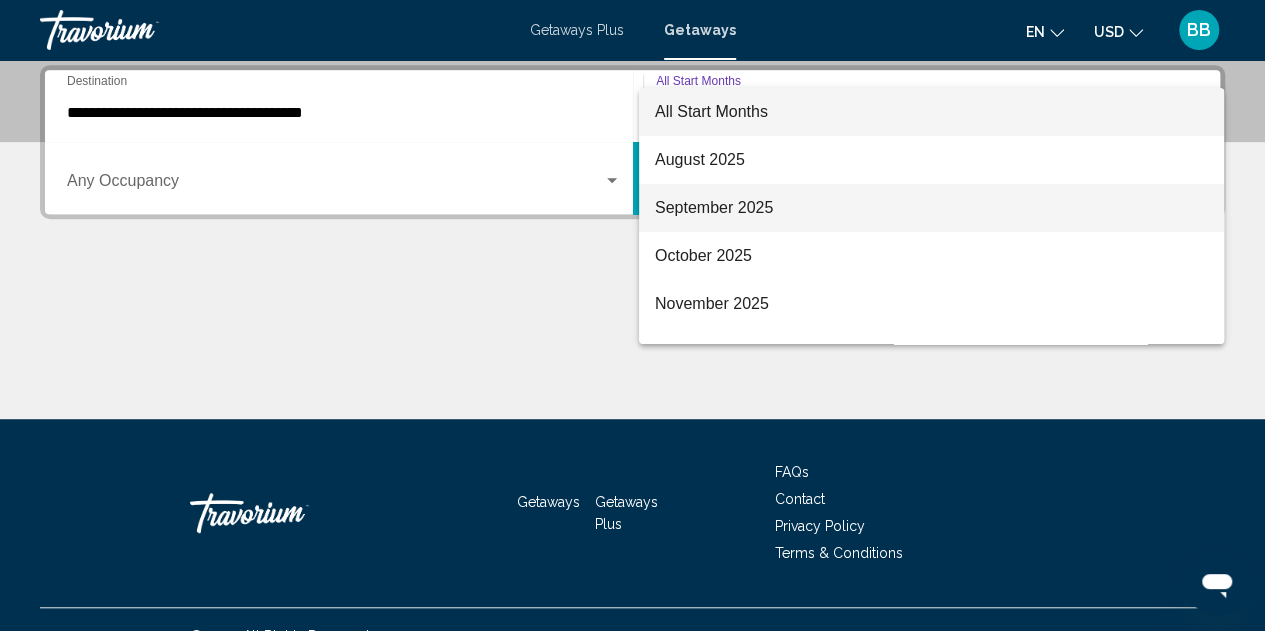 click on "September 2025" at bounding box center [931, 208] 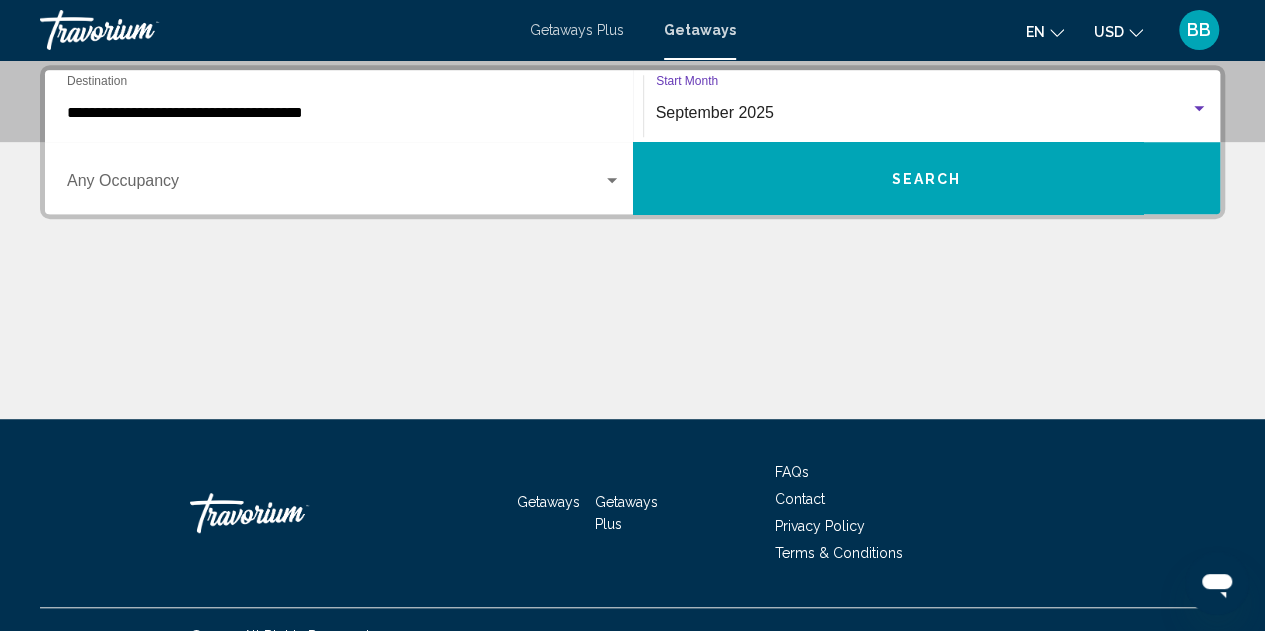 click on "Search" at bounding box center (926, 179) 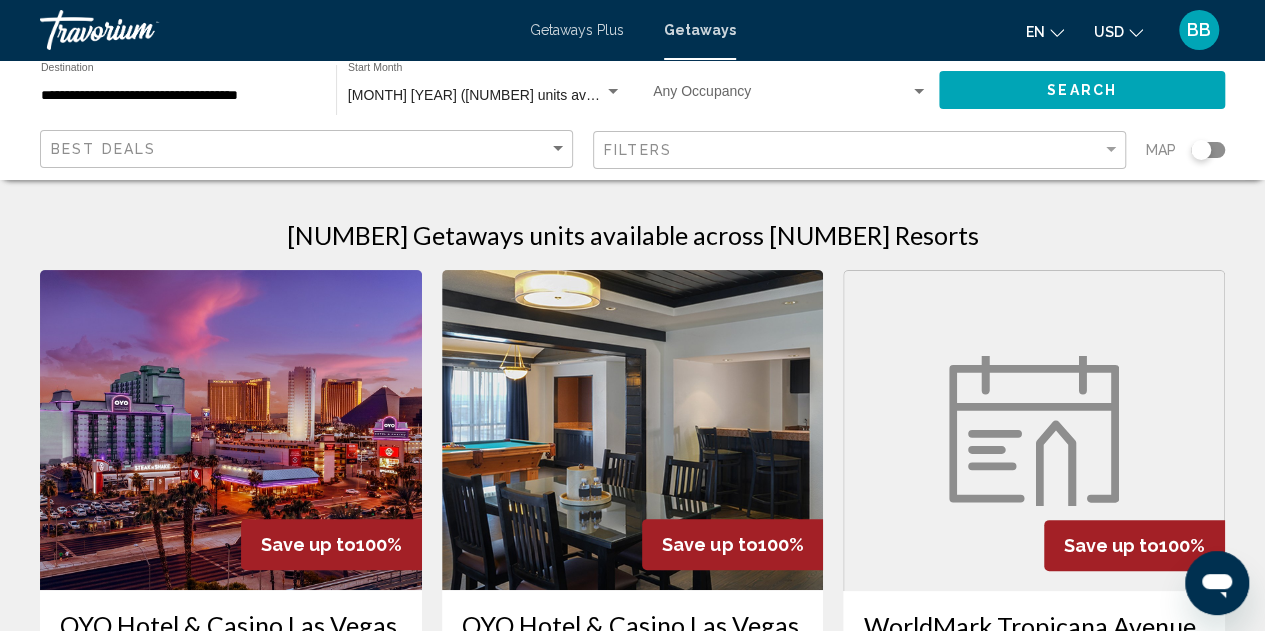 scroll, scrollTop: 0, scrollLeft: 0, axis: both 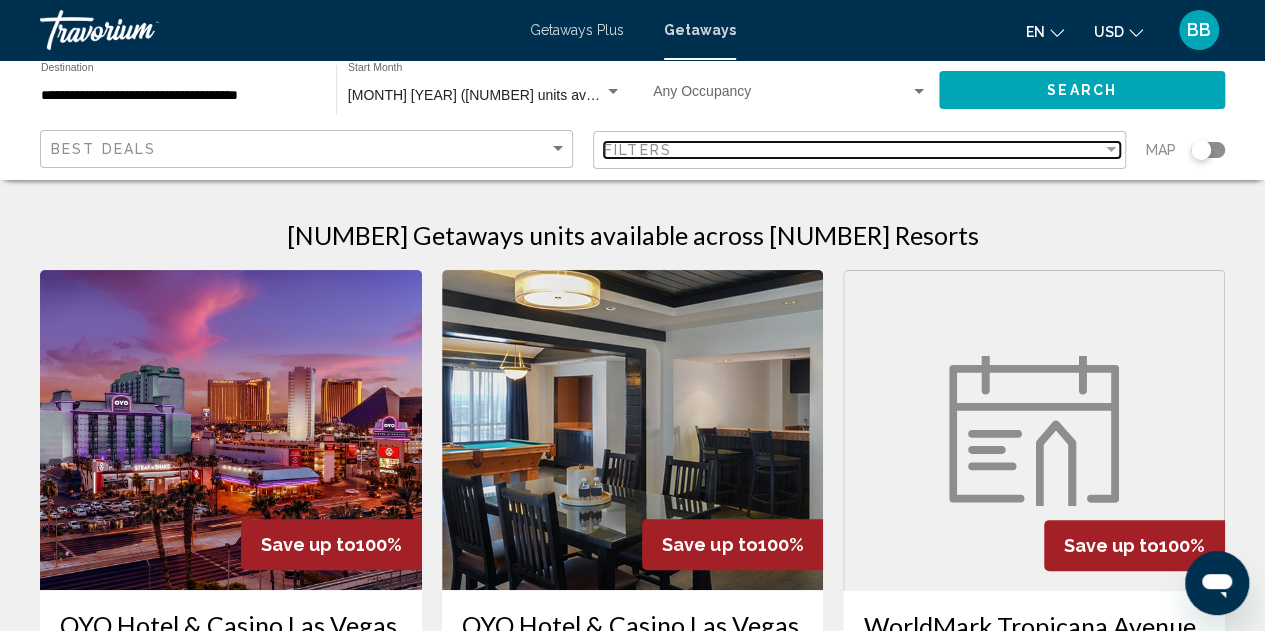 click at bounding box center (1111, 149) 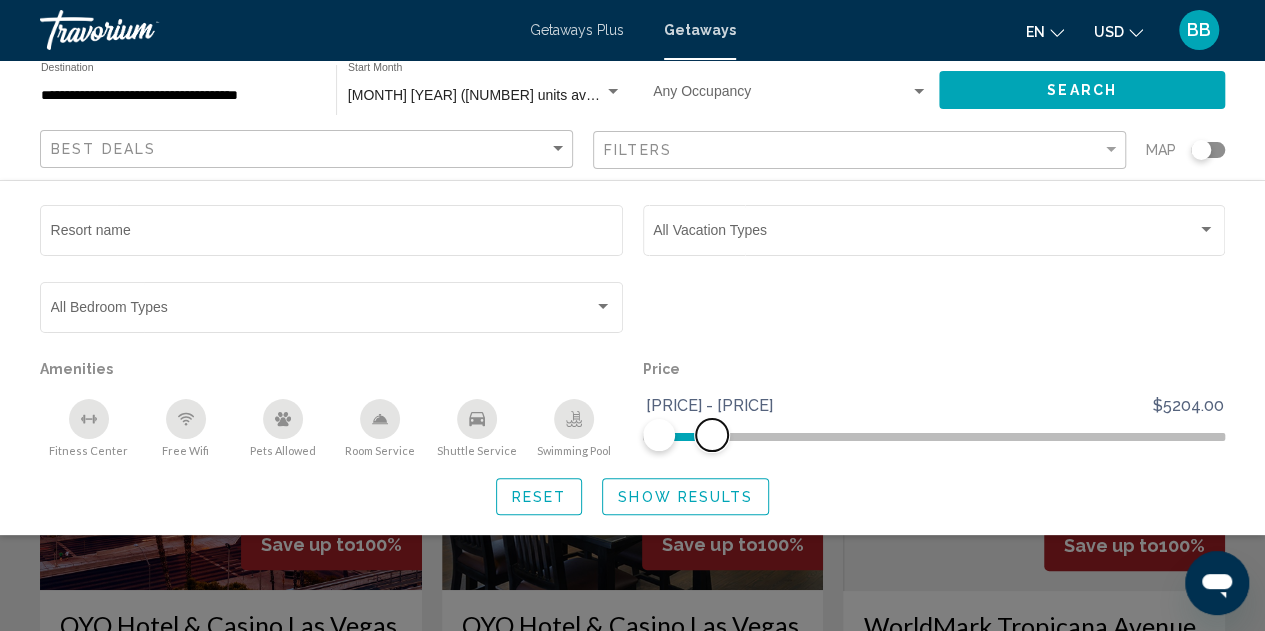 drag, startPoint x: 1205, startPoint y: 439, endPoint x: 711, endPoint y: 451, distance: 494.14572 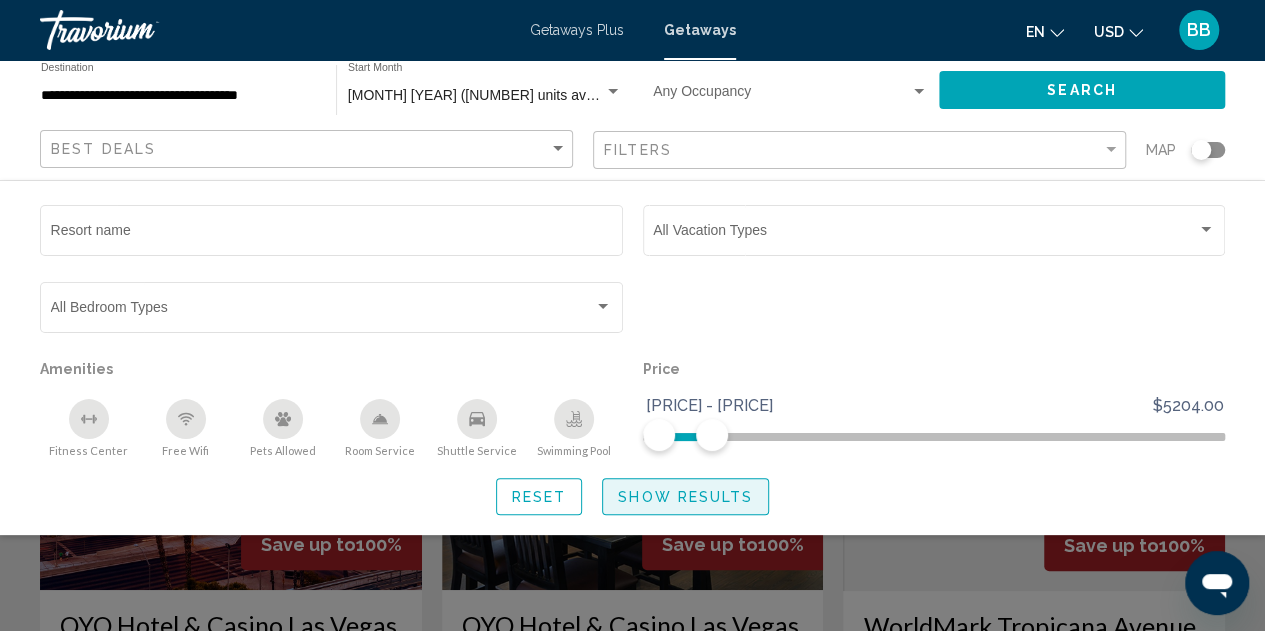click on "Show Results" 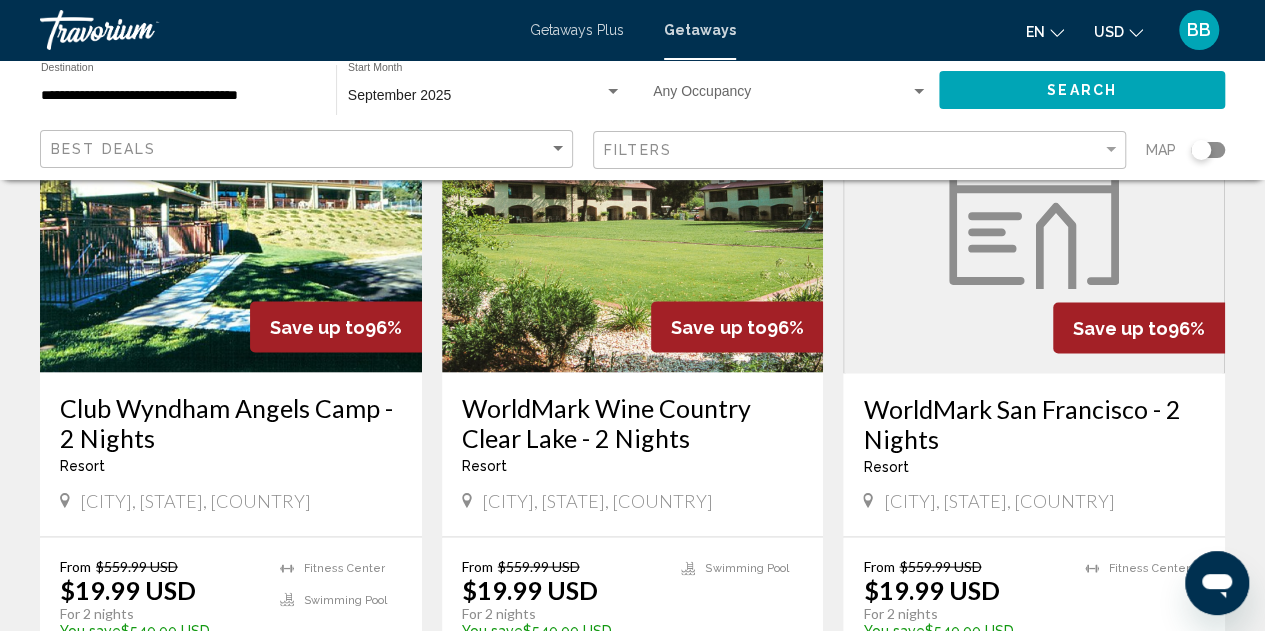 scroll, scrollTop: 1700, scrollLeft: 0, axis: vertical 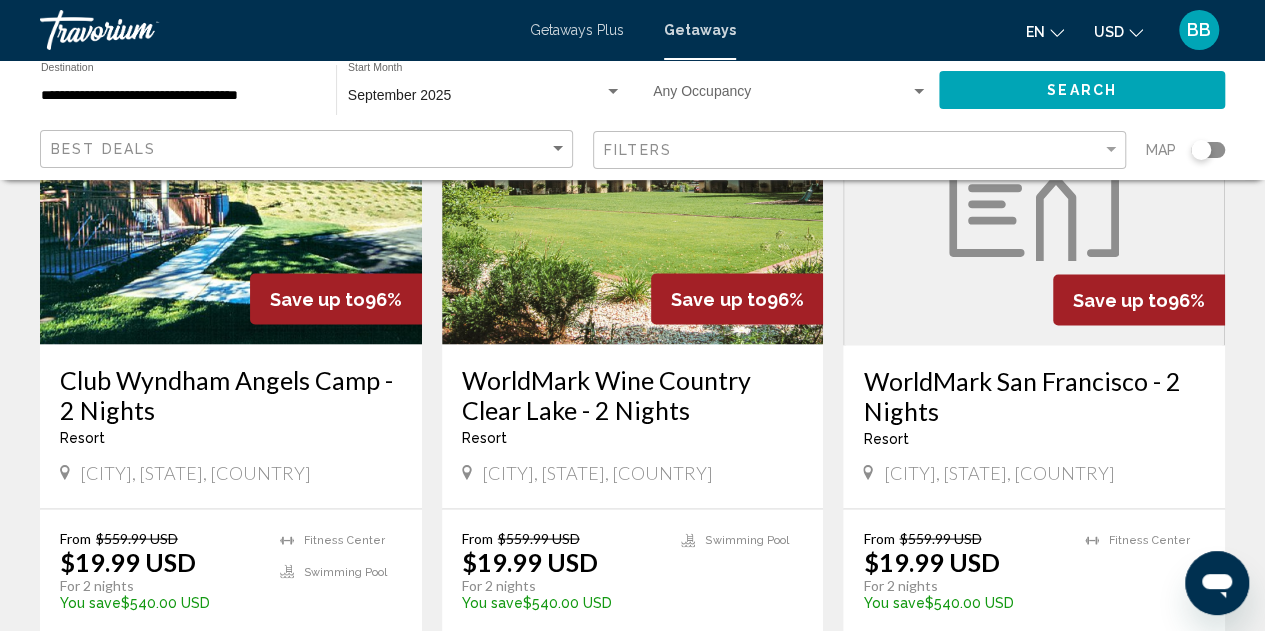 click at bounding box center (1034, 185) 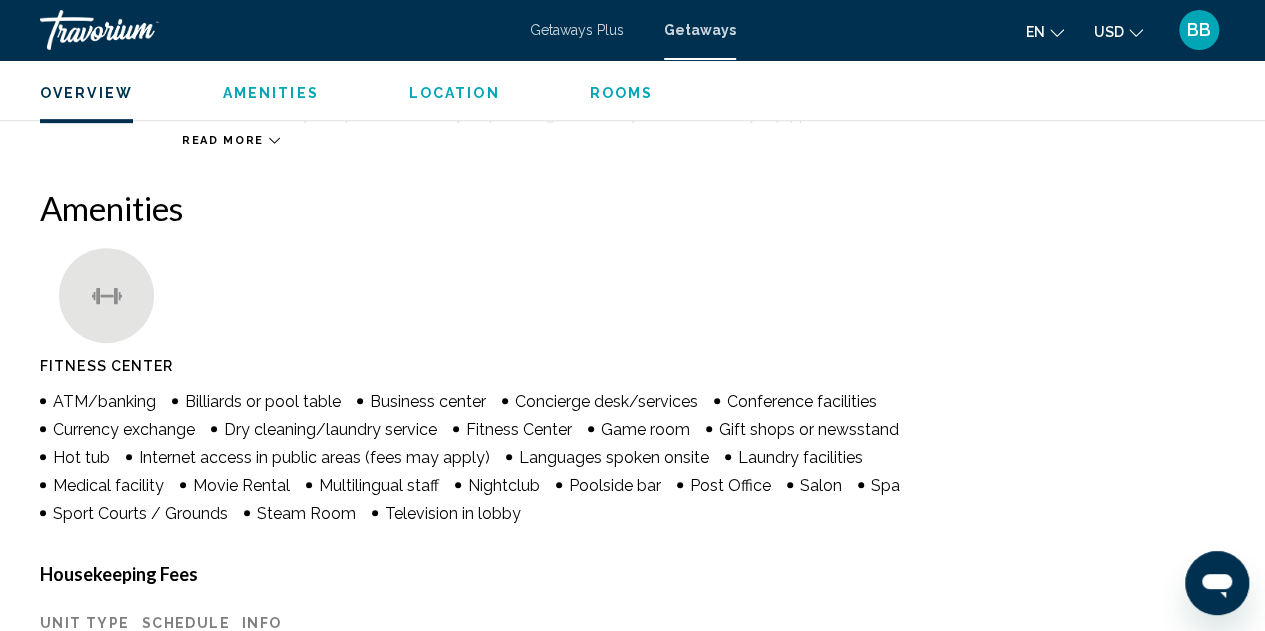 scroll, scrollTop: 300, scrollLeft: 0, axis: vertical 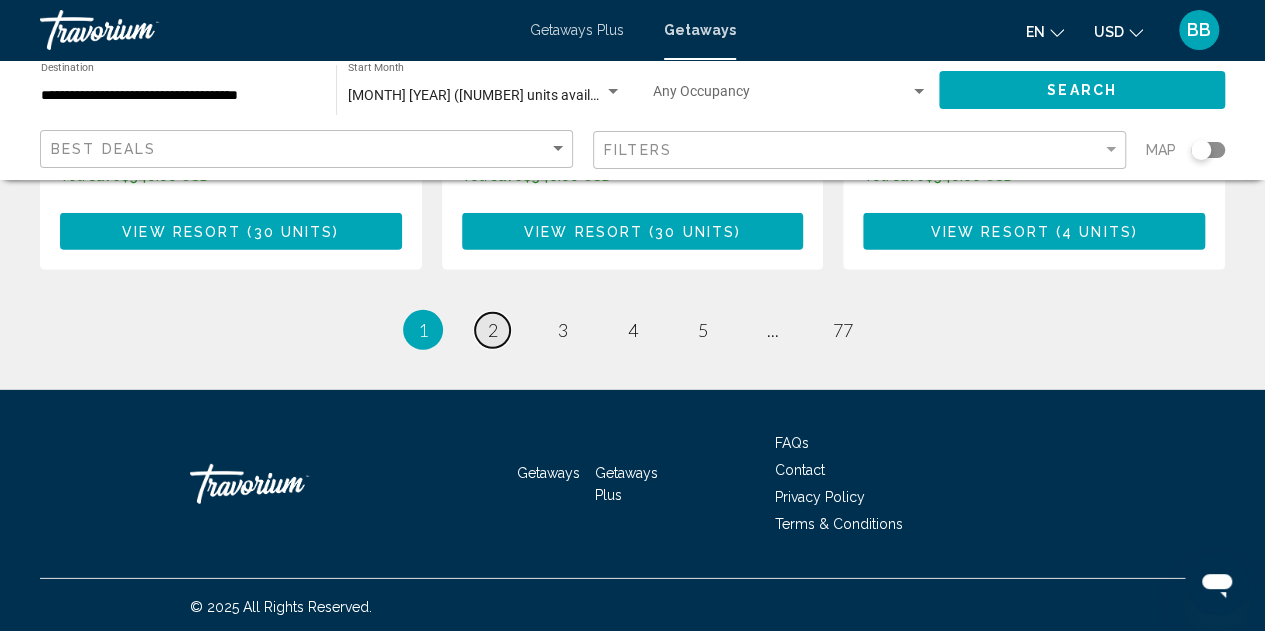 click on "2" at bounding box center [493, 330] 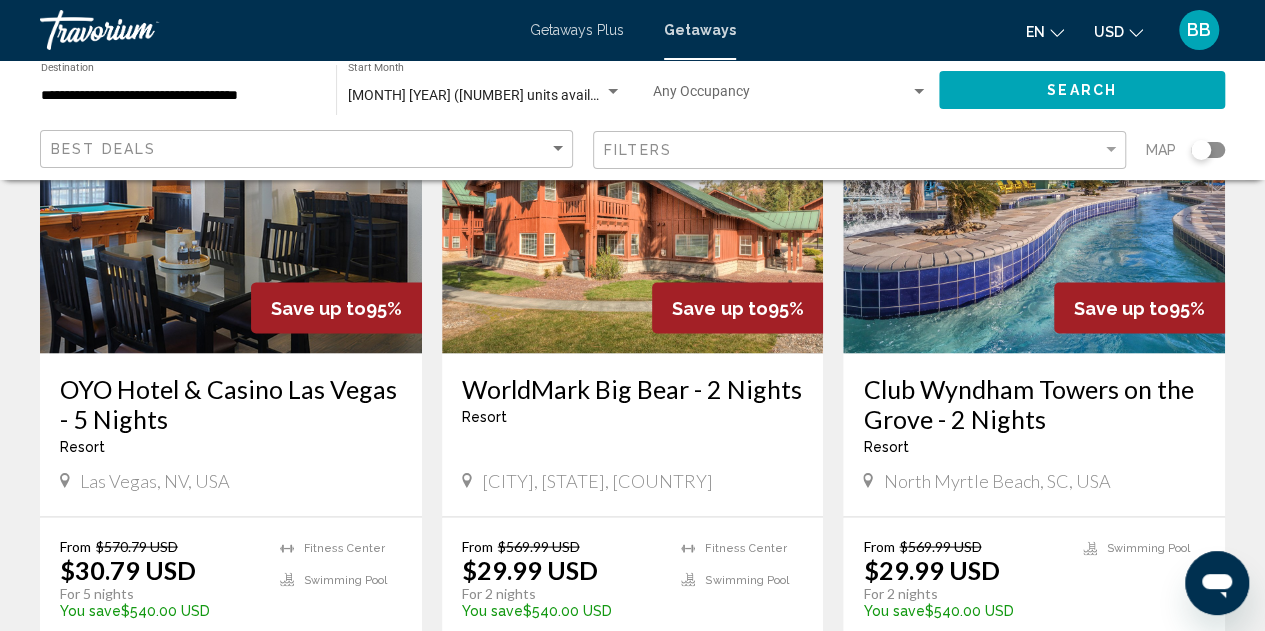 scroll, scrollTop: 1700, scrollLeft: 0, axis: vertical 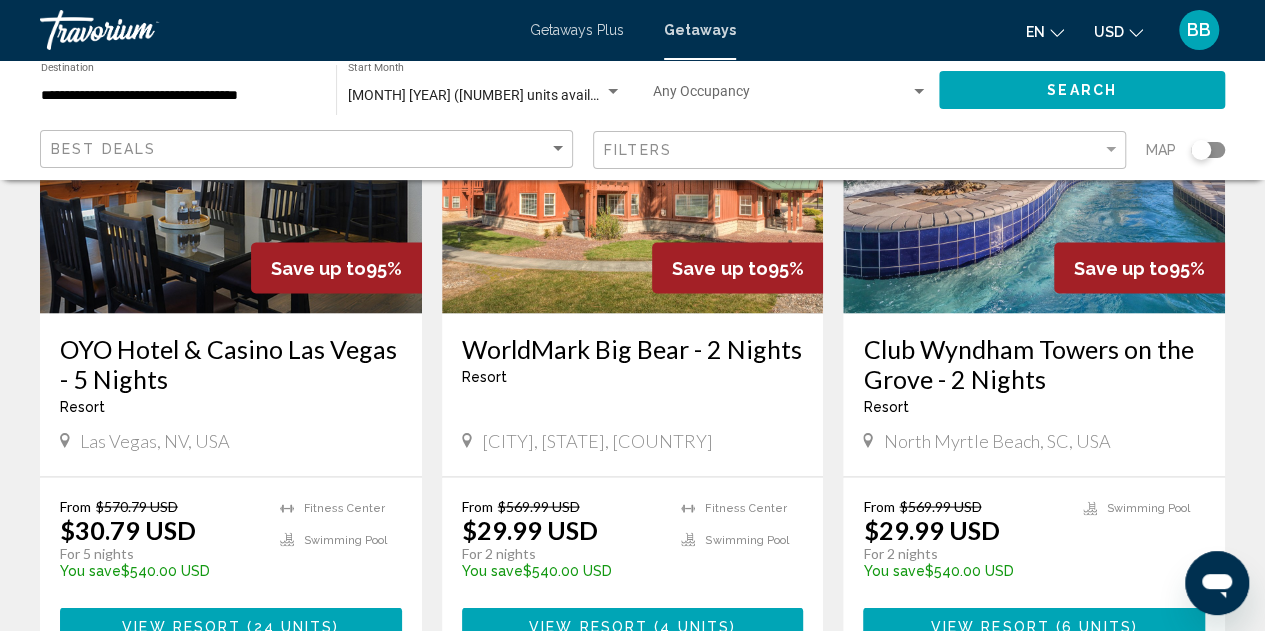 click on "OYO Hotel & Casino Las Vegas - 5 Nights" at bounding box center [231, 363] 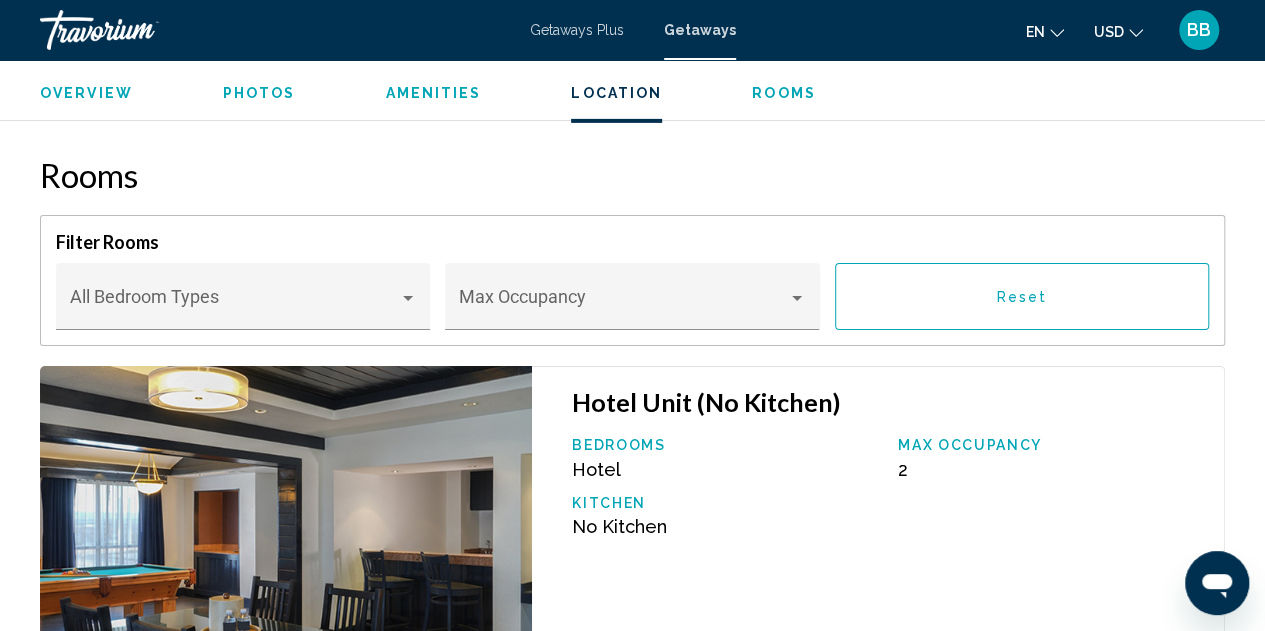 scroll, scrollTop: 3219, scrollLeft: 0, axis: vertical 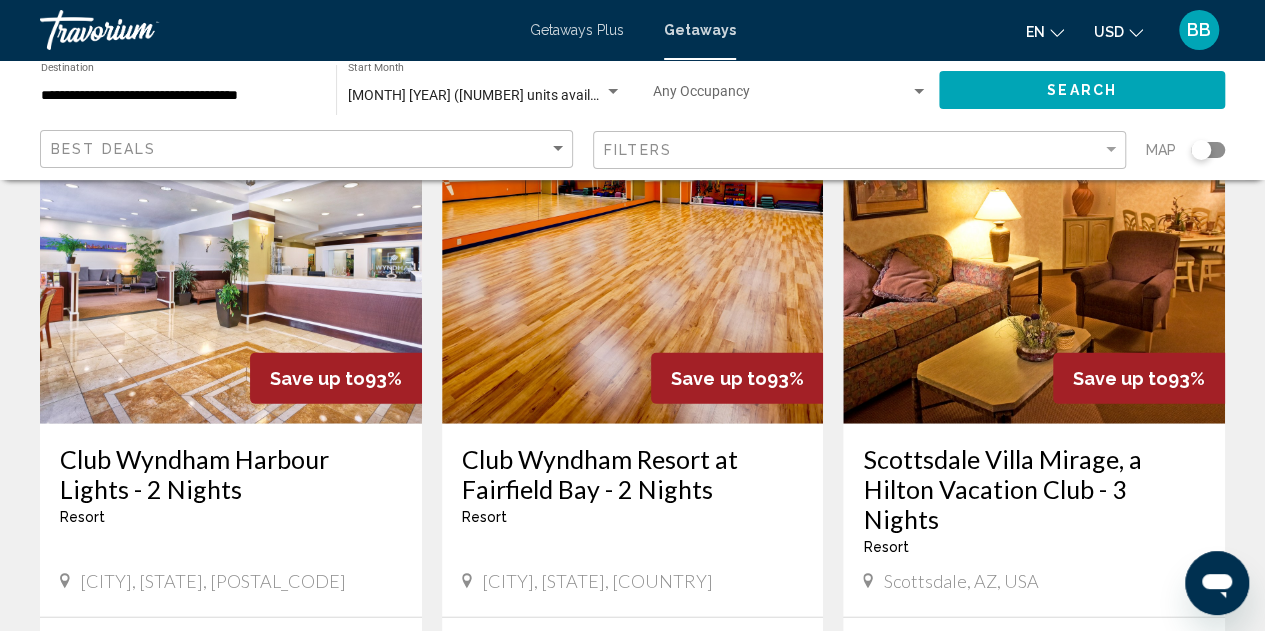 click at bounding box center [231, 264] 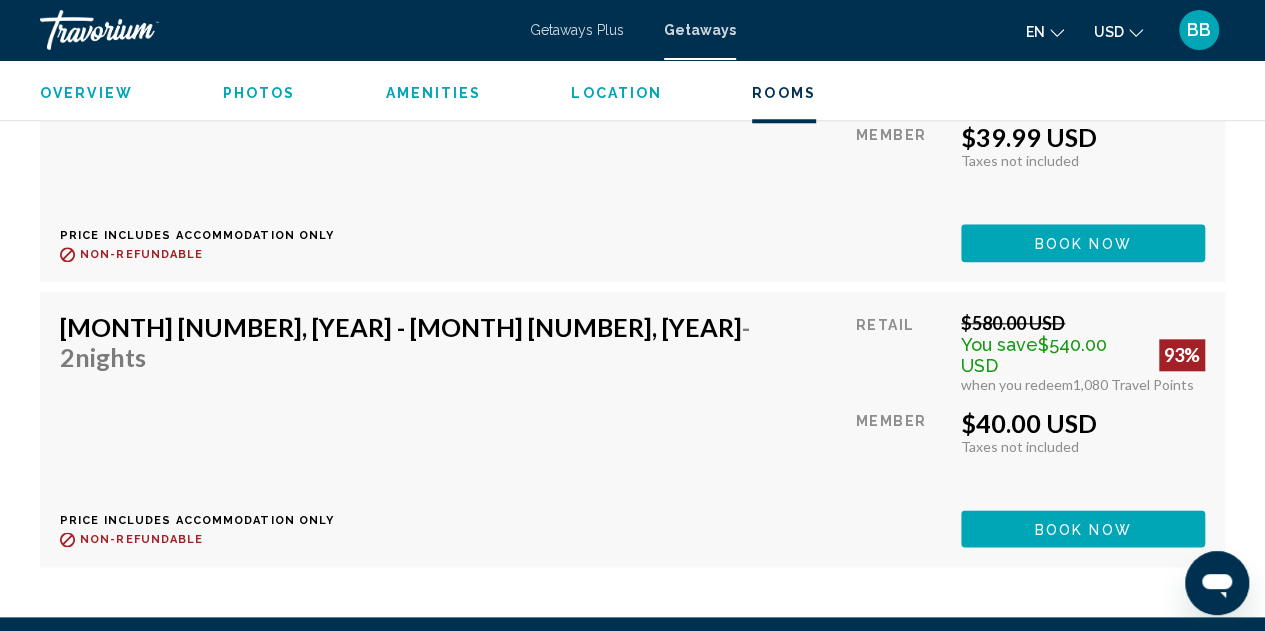 scroll, scrollTop: 4819, scrollLeft: 0, axis: vertical 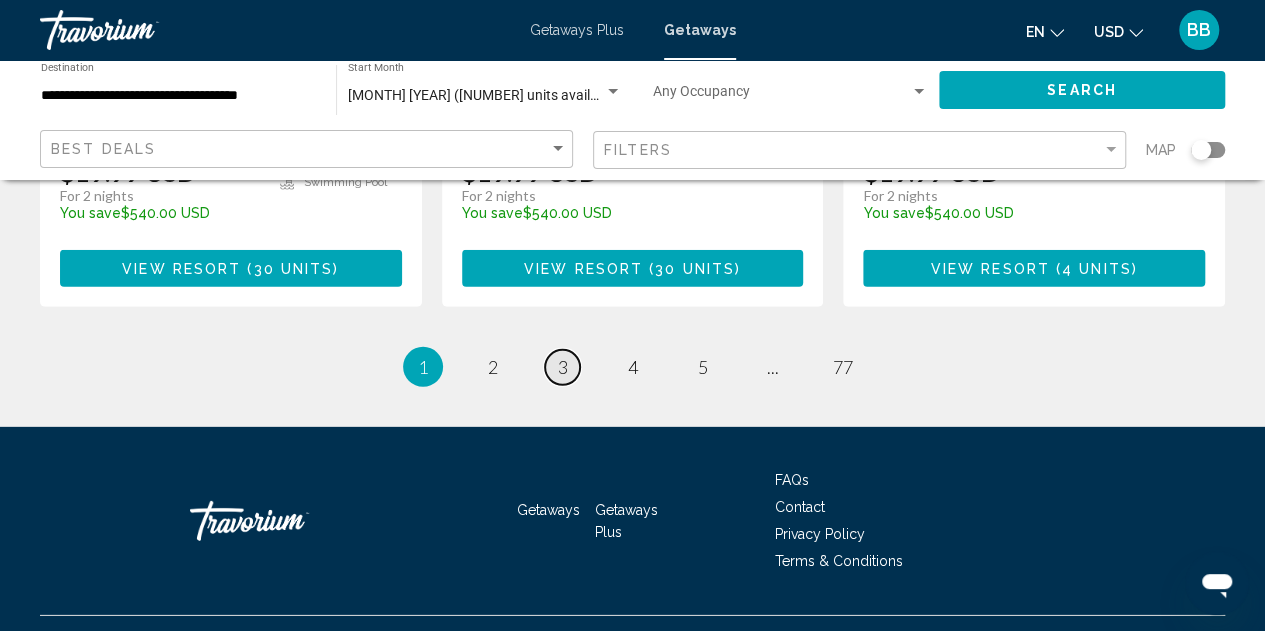 click on "3" at bounding box center [563, 367] 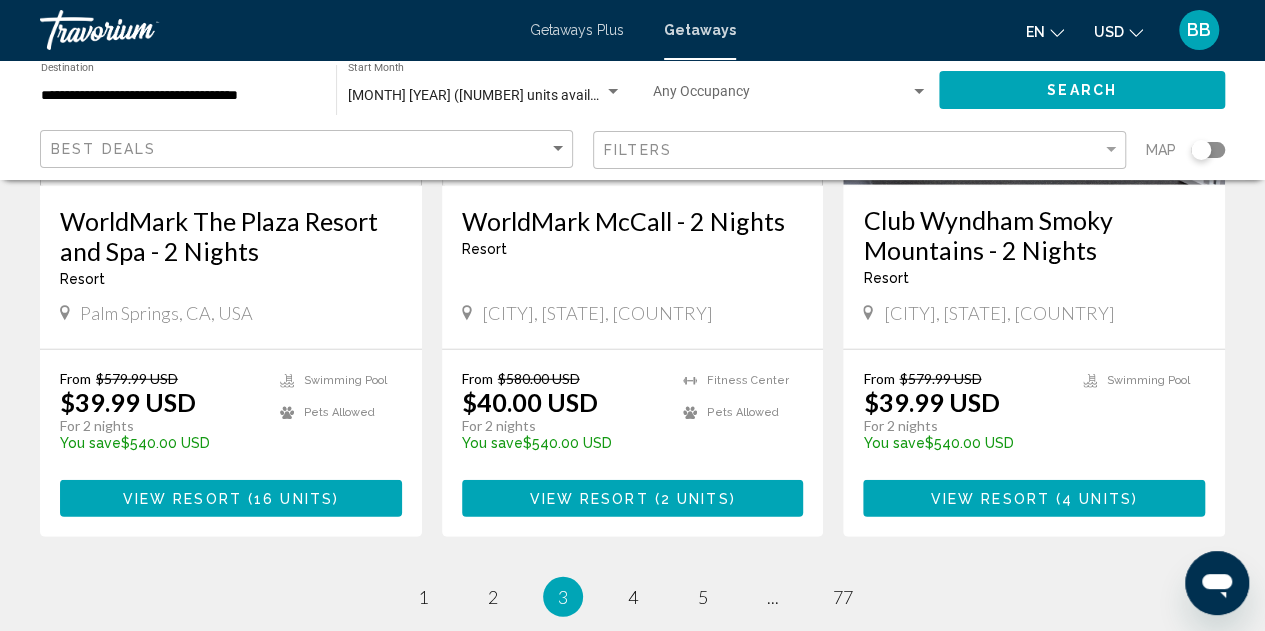 scroll, scrollTop: 2600, scrollLeft: 0, axis: vertical 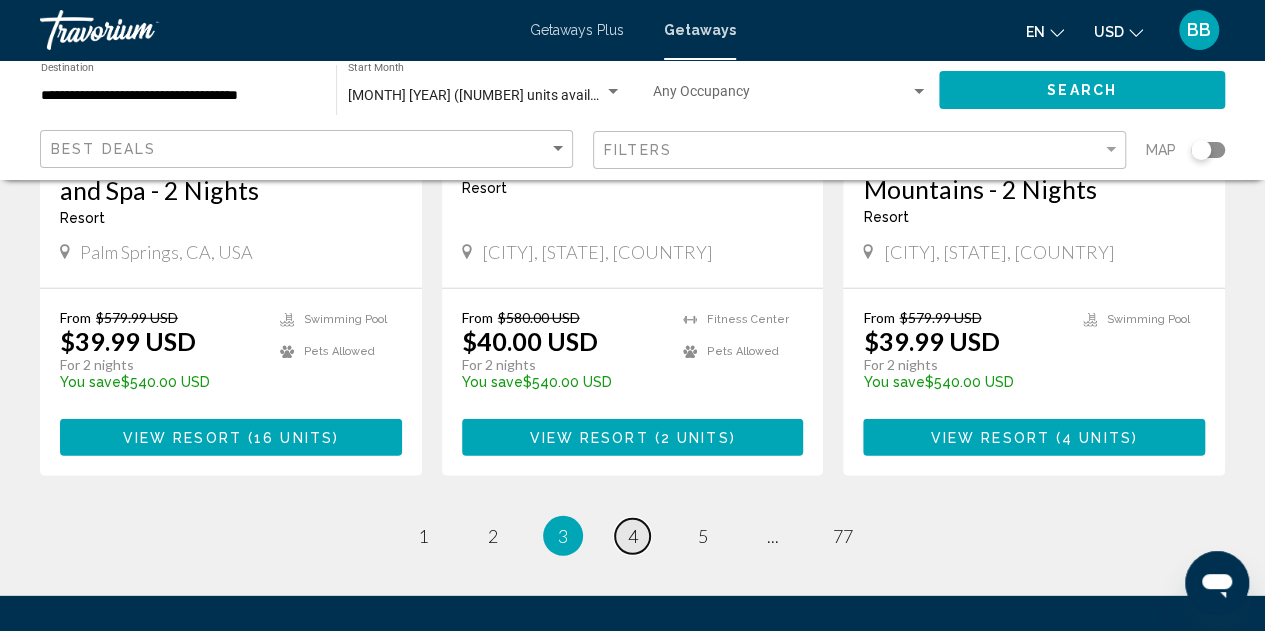 click on "4" at bounding box center [633, 536] 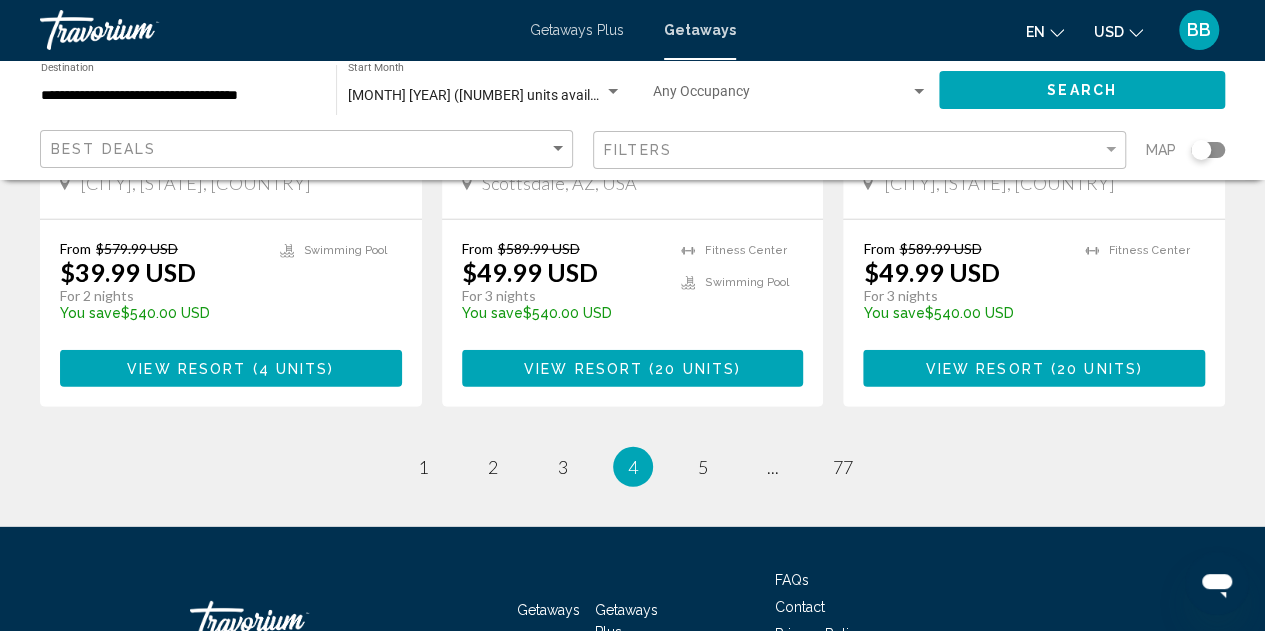 scroll, scrollTop: 2700, scrollLeft: 0, axis: vertical 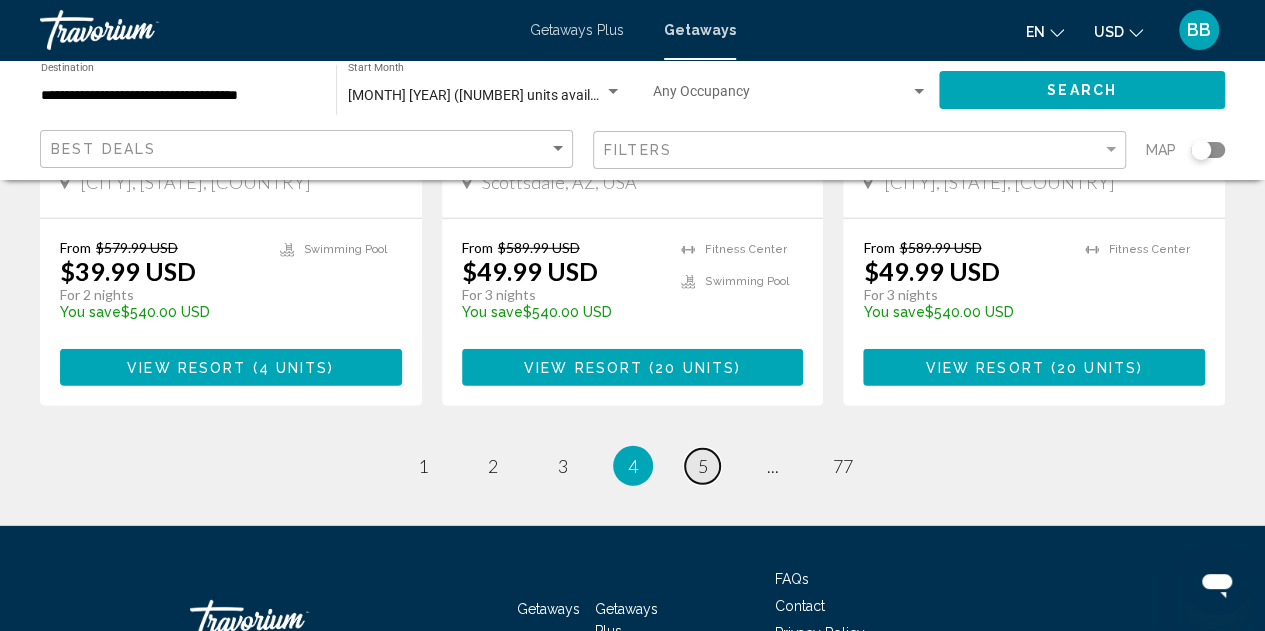 click on "5" at bounding box center (703, 466) 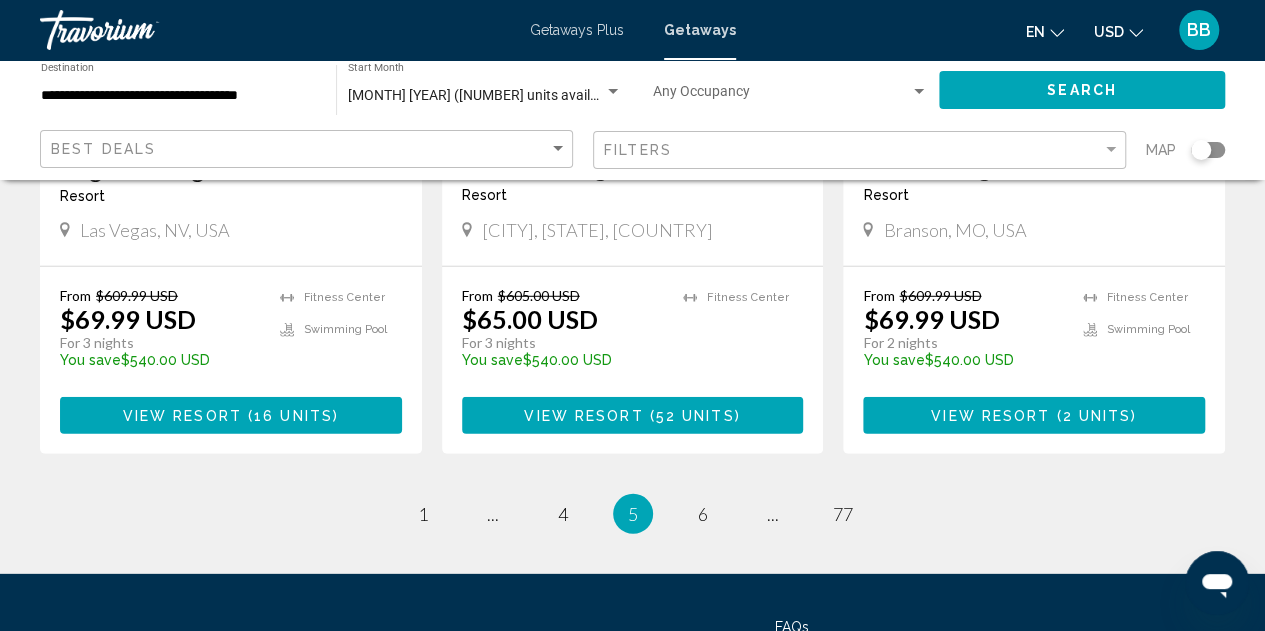 scroll, scrollTop: 2606, scrollLeft: 0, axis: vertical 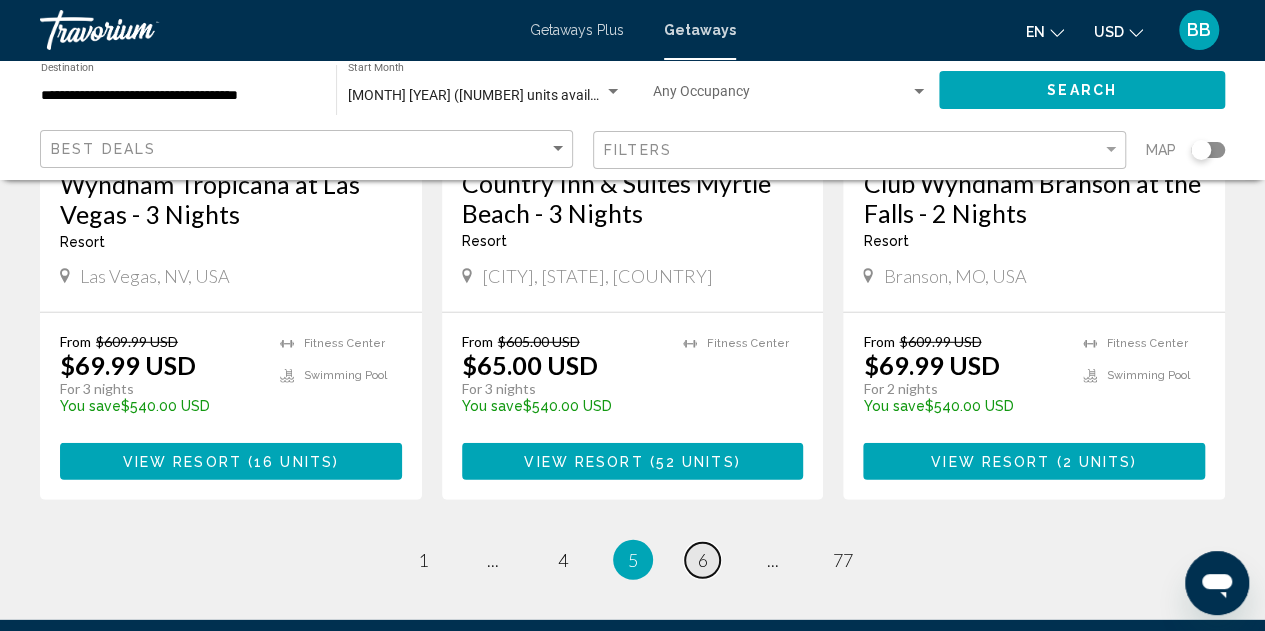 click on "6" at bounding box center [703, 560] 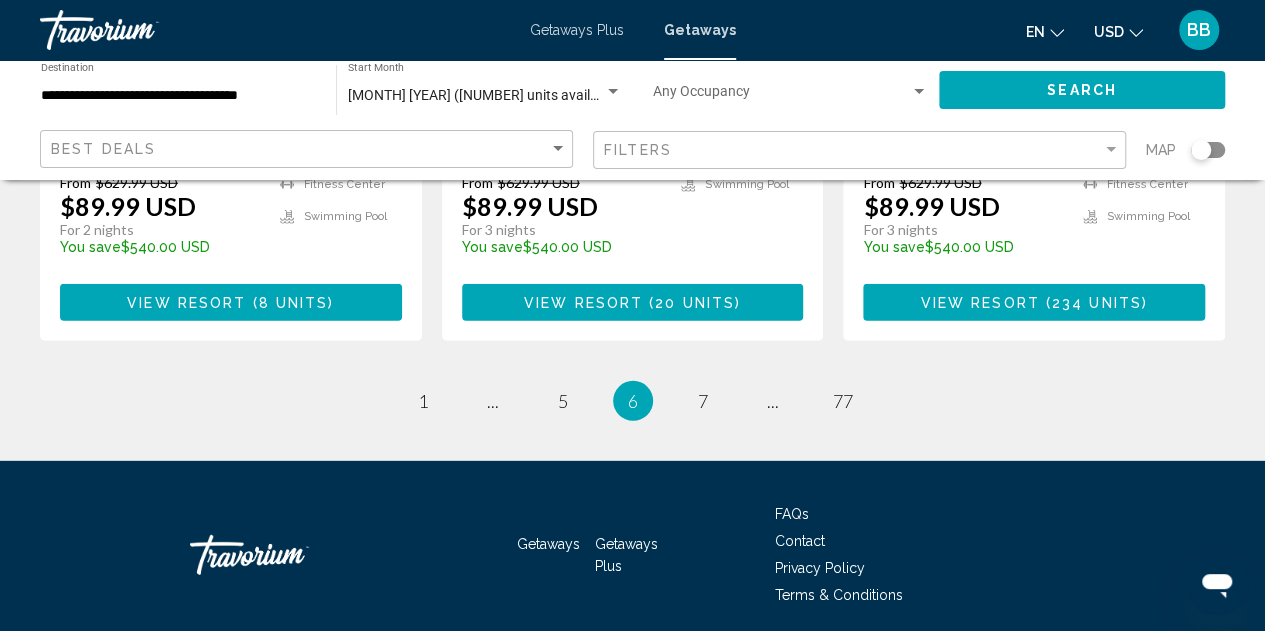 scroll, scrollTop: 2800, scrollLeft: 0, axis: vertical 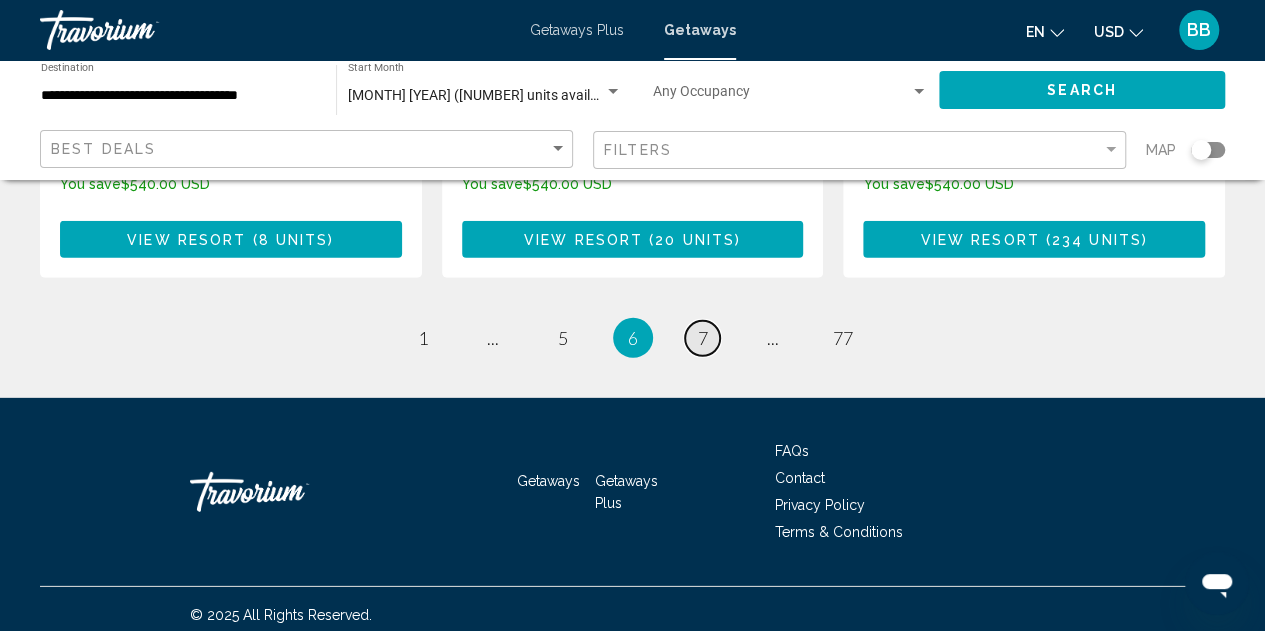 click on "7" at bounding box center [703, 338] 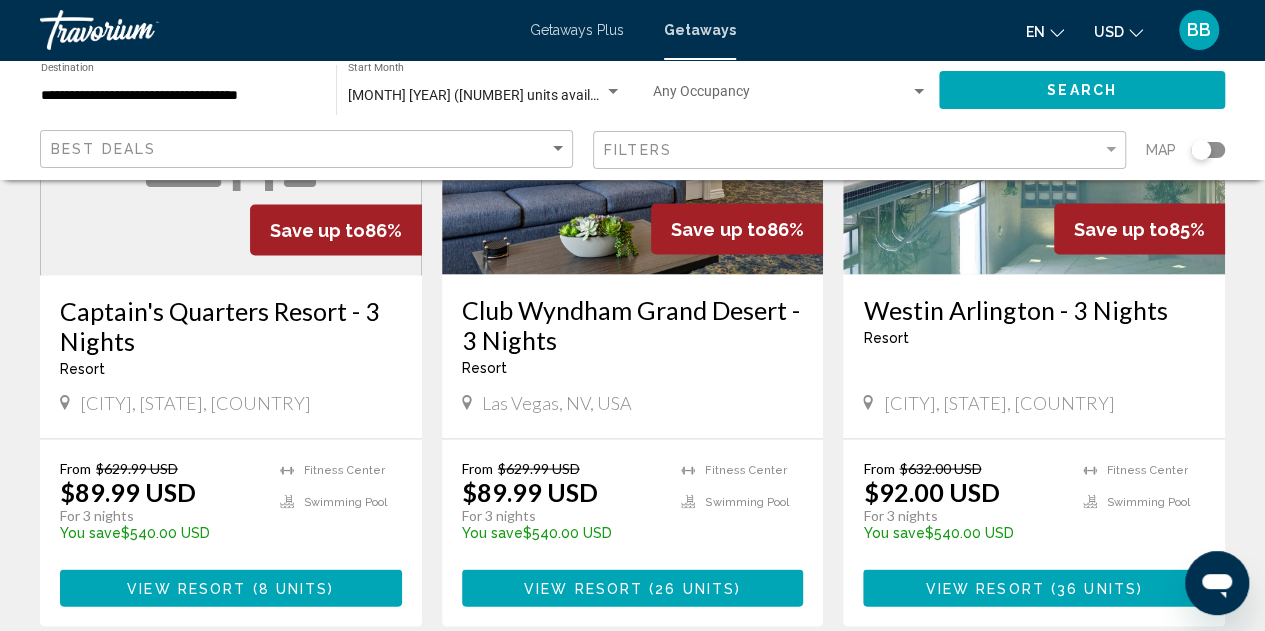 scroll, scrollTop: 1800, scrollLeft: 0, axis: vertical 